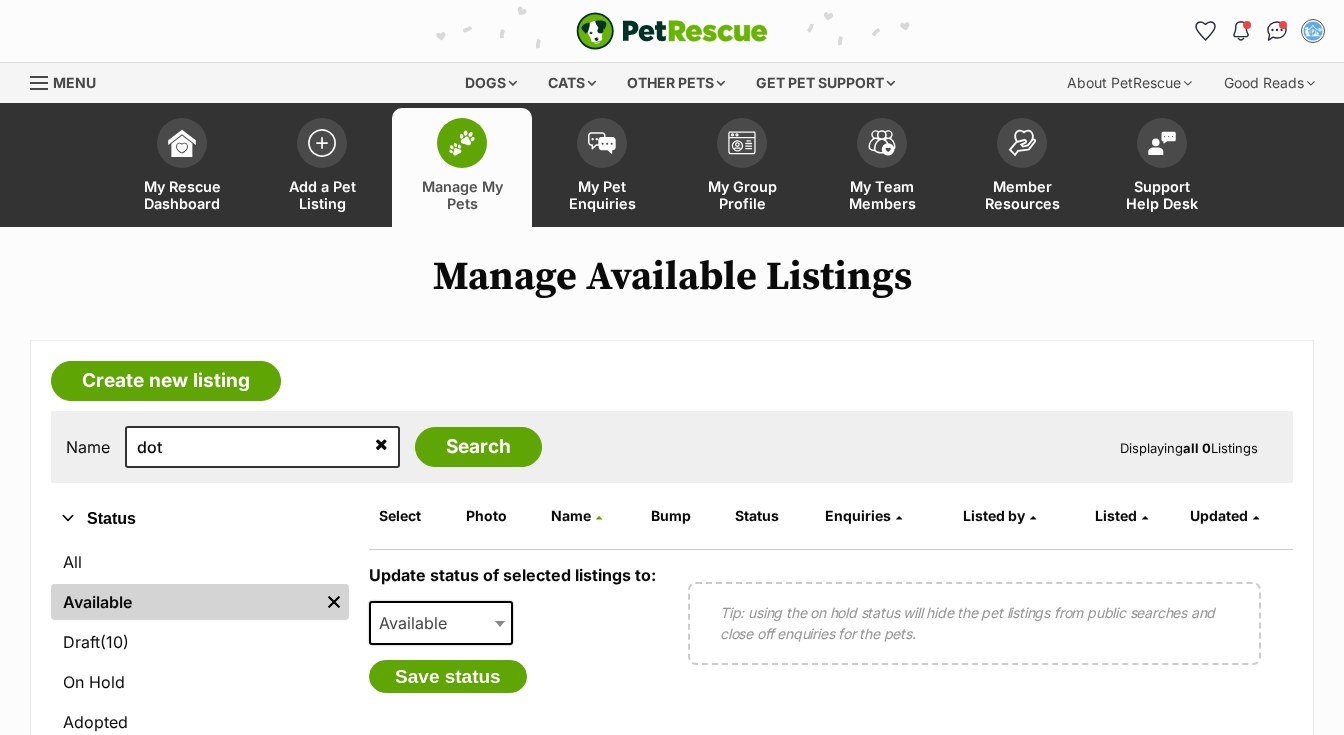 scroll, scrollTop: 0, scrollLeft: 0, axis: both 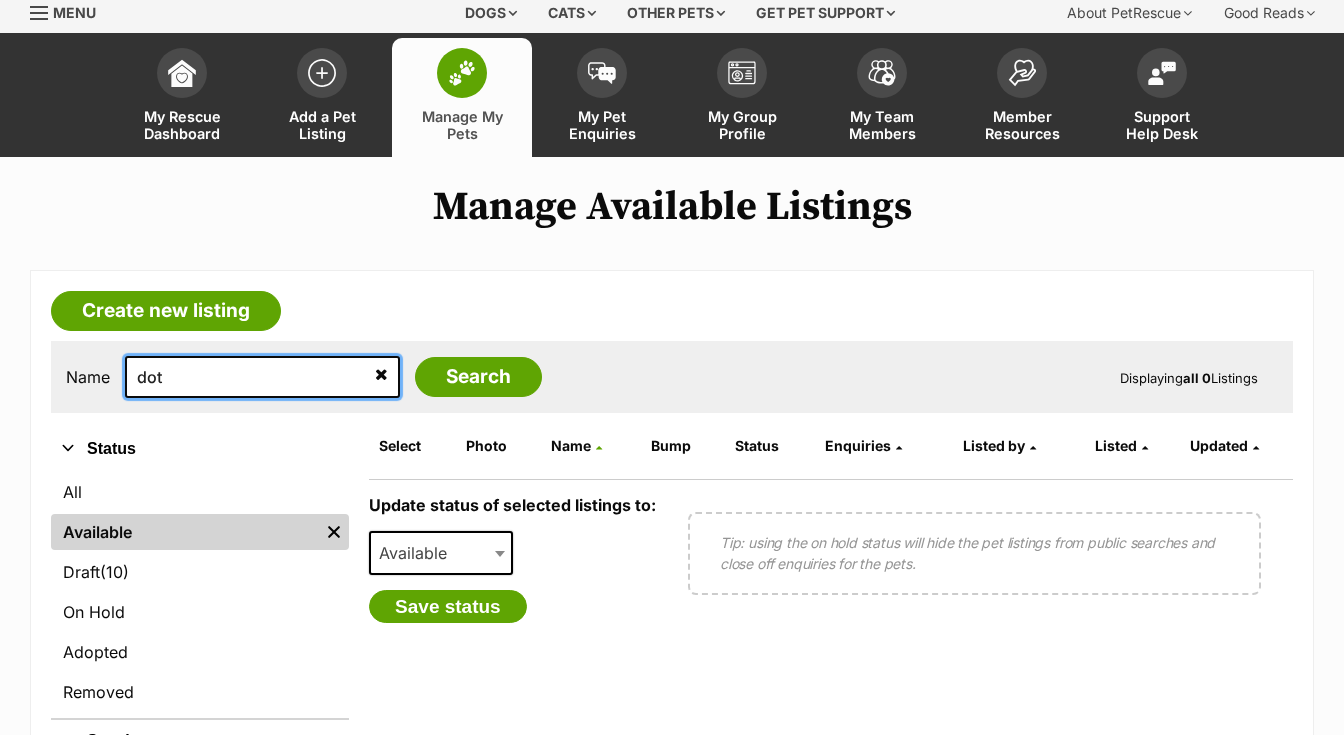 click on "dot" at bounding box center (262, 377) 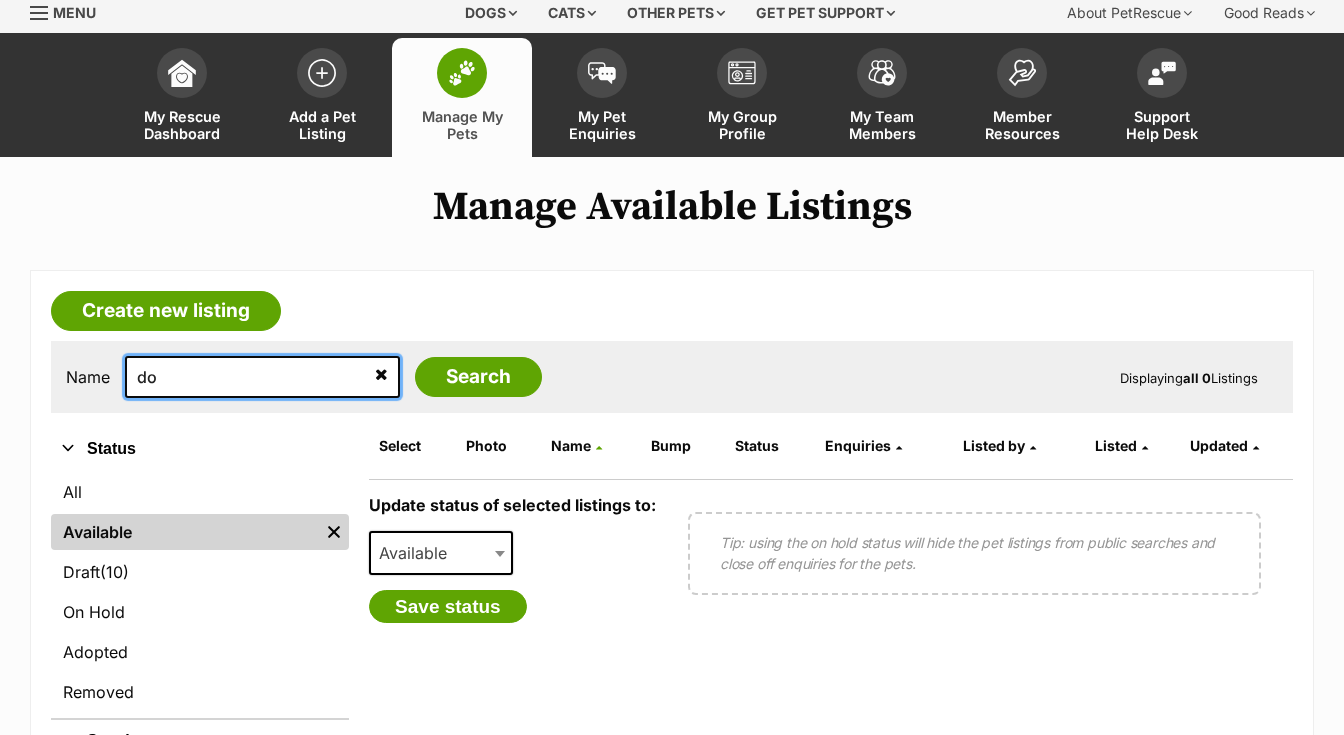 type on "d" 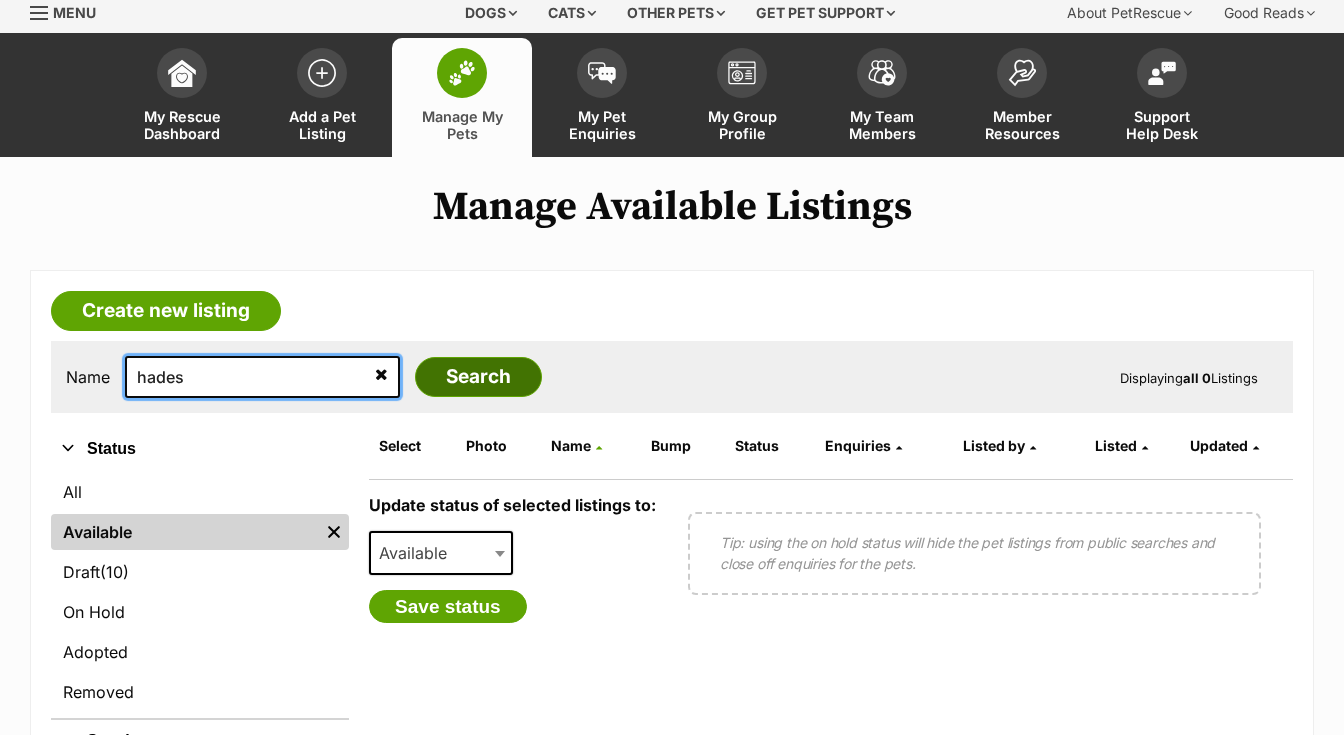 type on "hades" 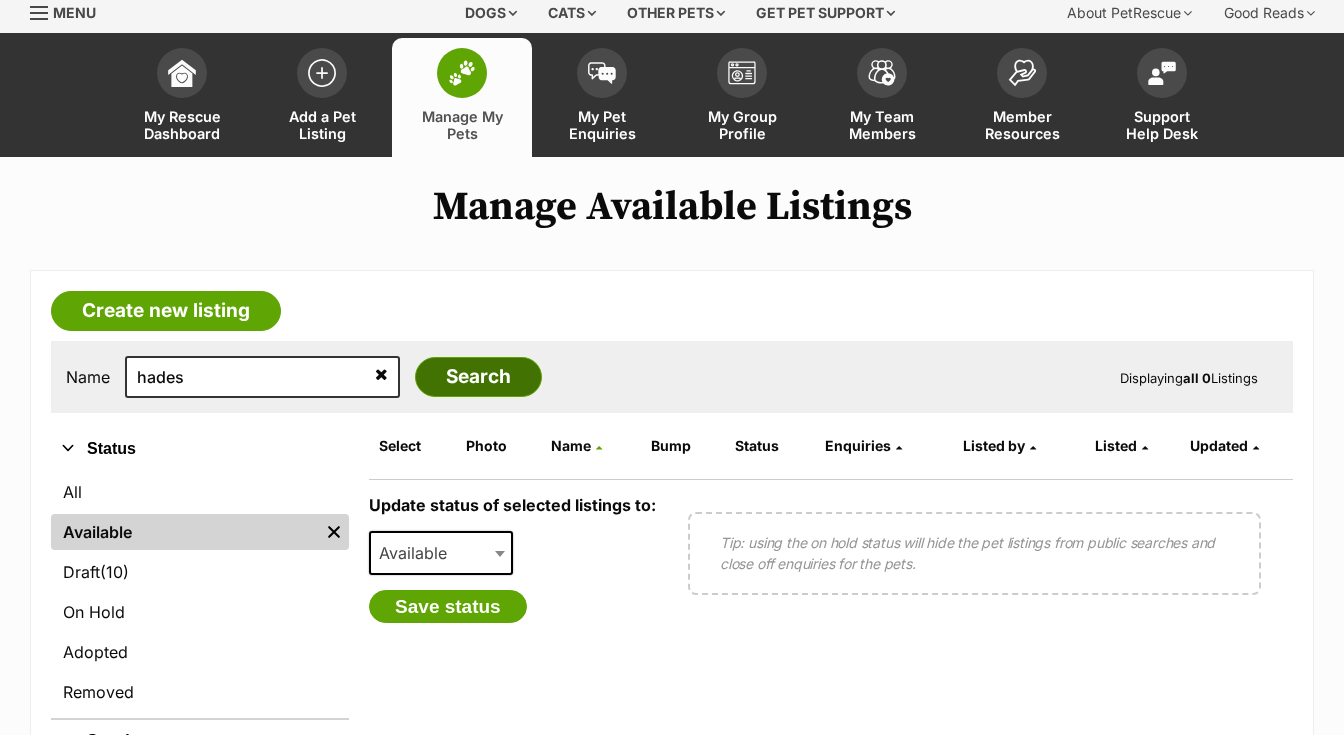 click on "Search" at bounding box center [478, 377] 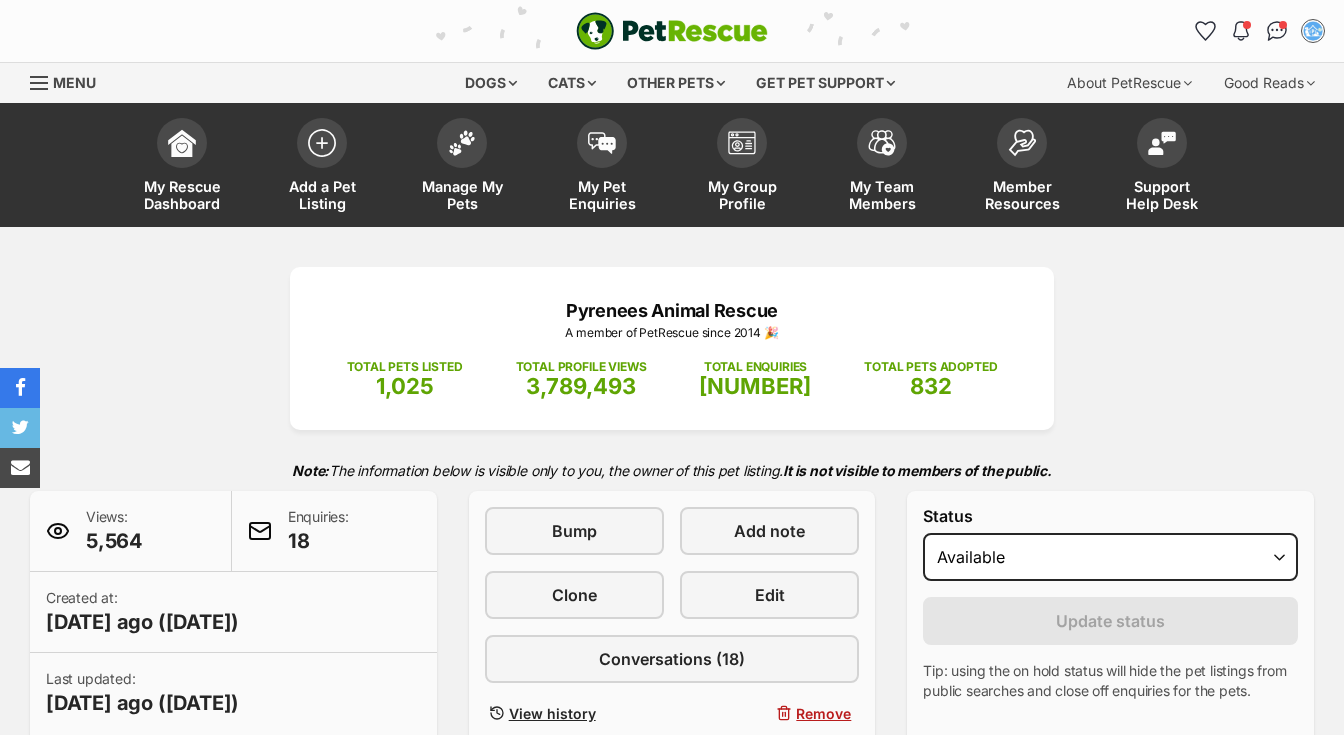 scroll, scrollTop: 0, scrollLeft: 0, axis: both 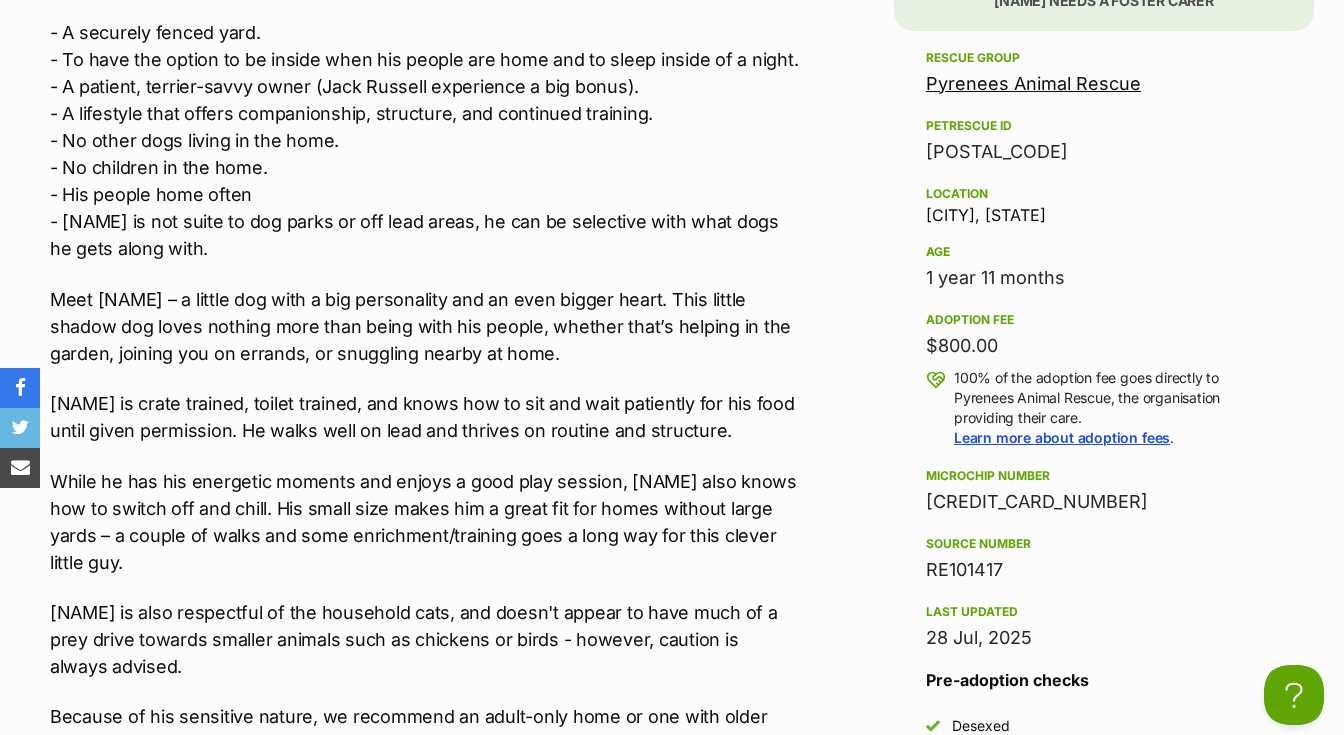 click on "[NAME] needs a foster carer" at bounding box center [1104, -19] 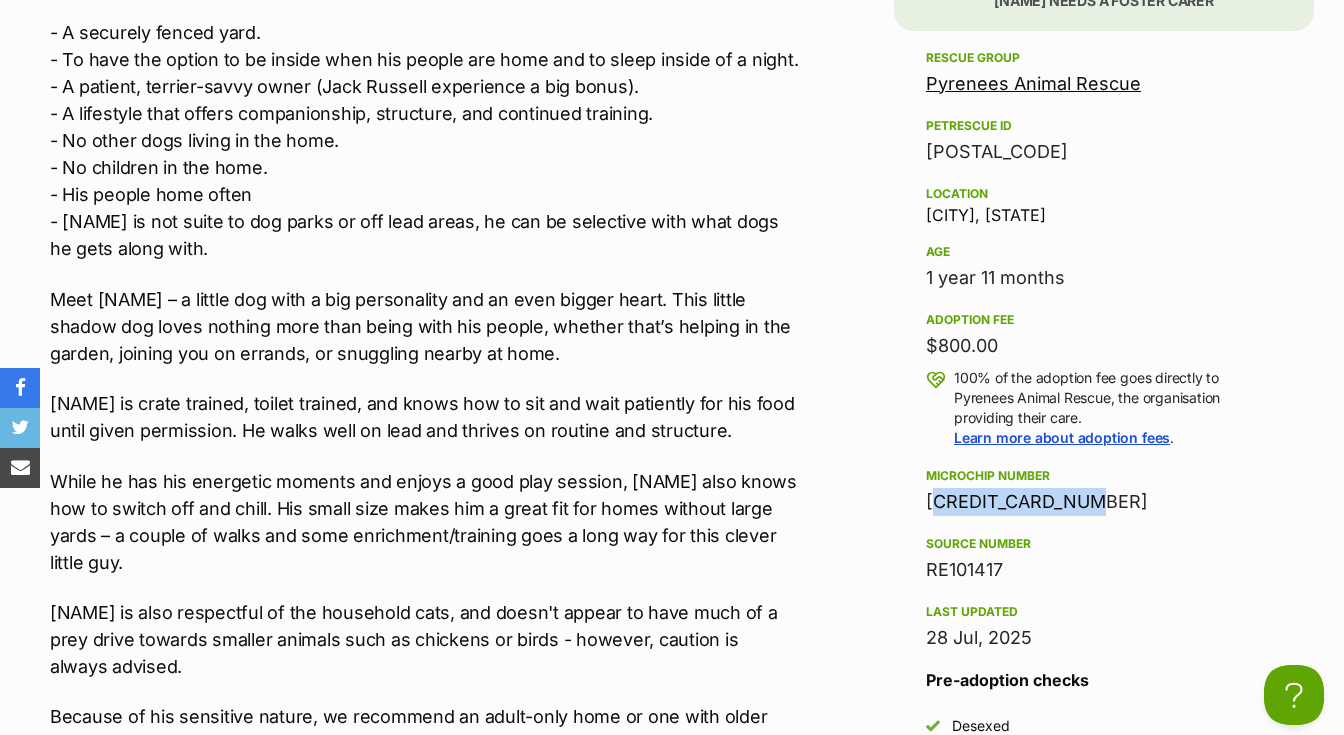 drag, startPoint x: 927, startPoint y: 500, endPoint x: 1123, endPoint y: 496, distance: 196.04082 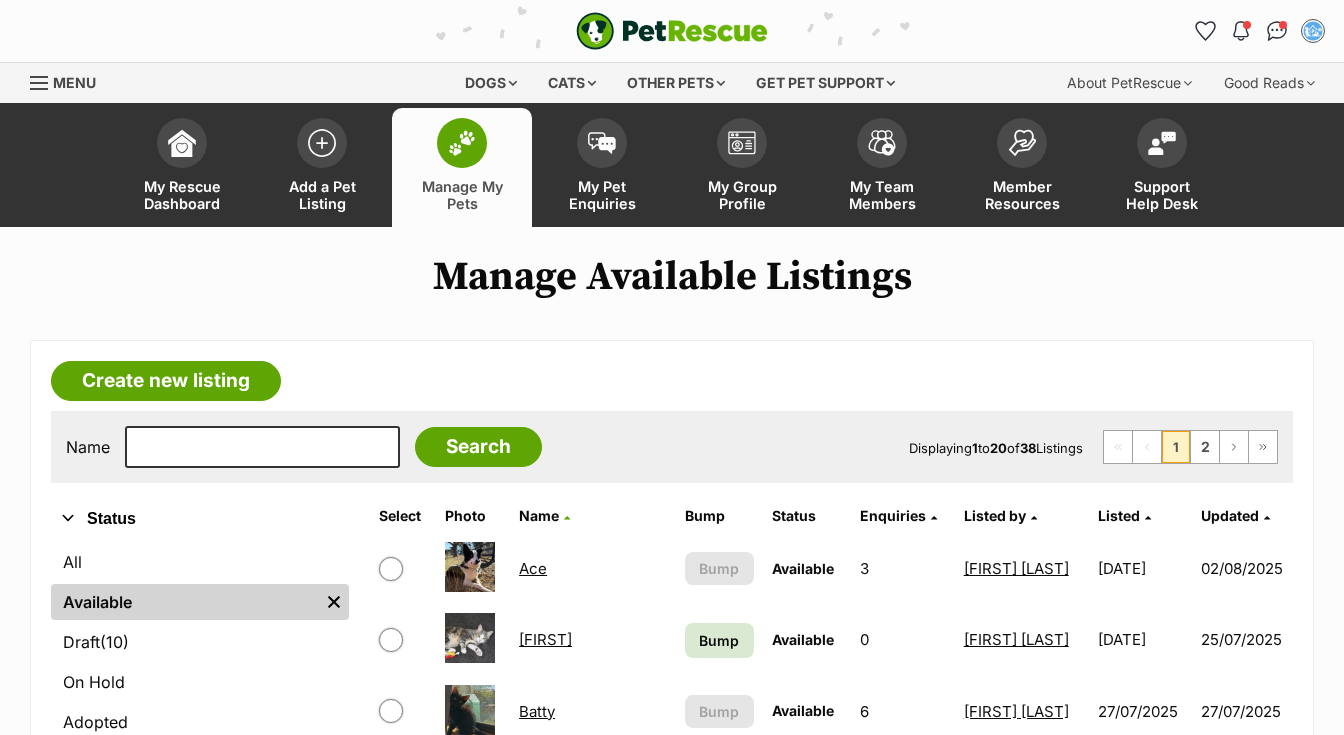 scroll, scrollTop: 0, scrollLeft: 0, axis: both 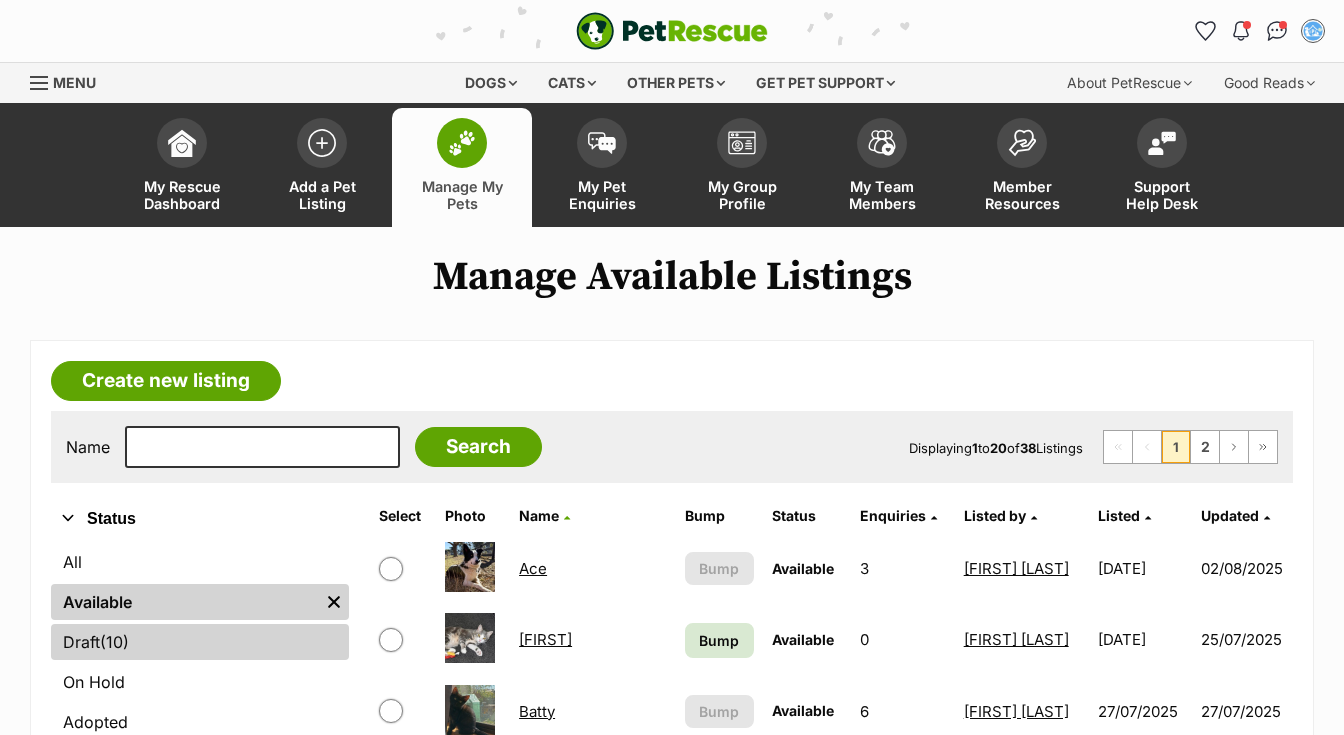click on "(10)" at bounding box center [114, 642] 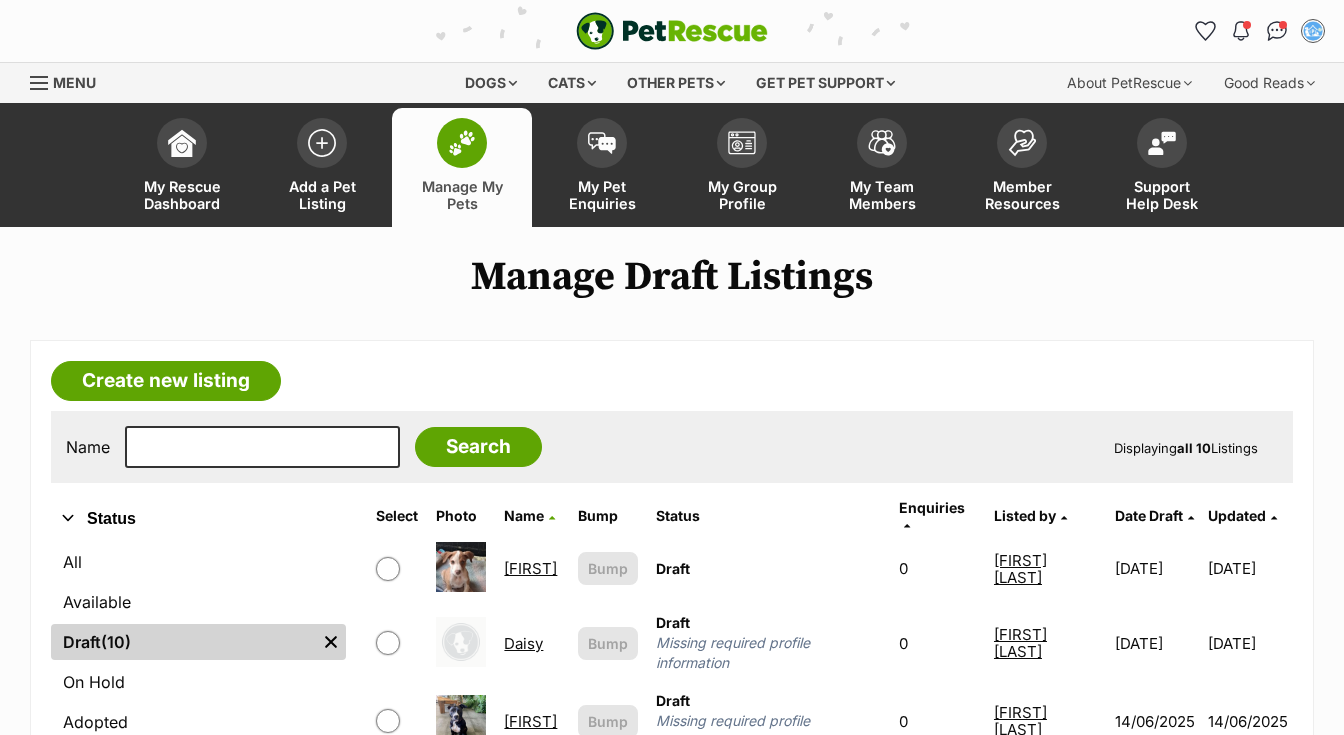 scroll, scrollTop: 0, scrollLeft: 0, axis: both 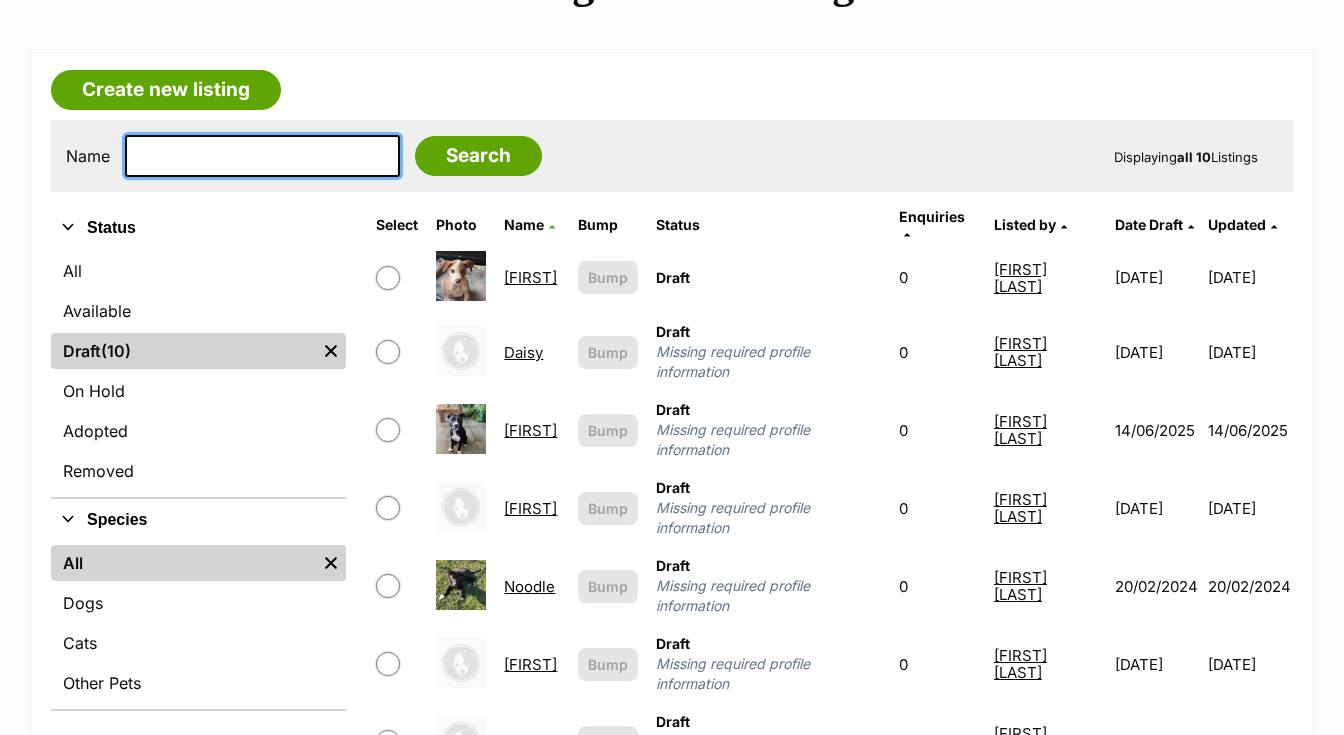 click at bounding box center (262, 156) 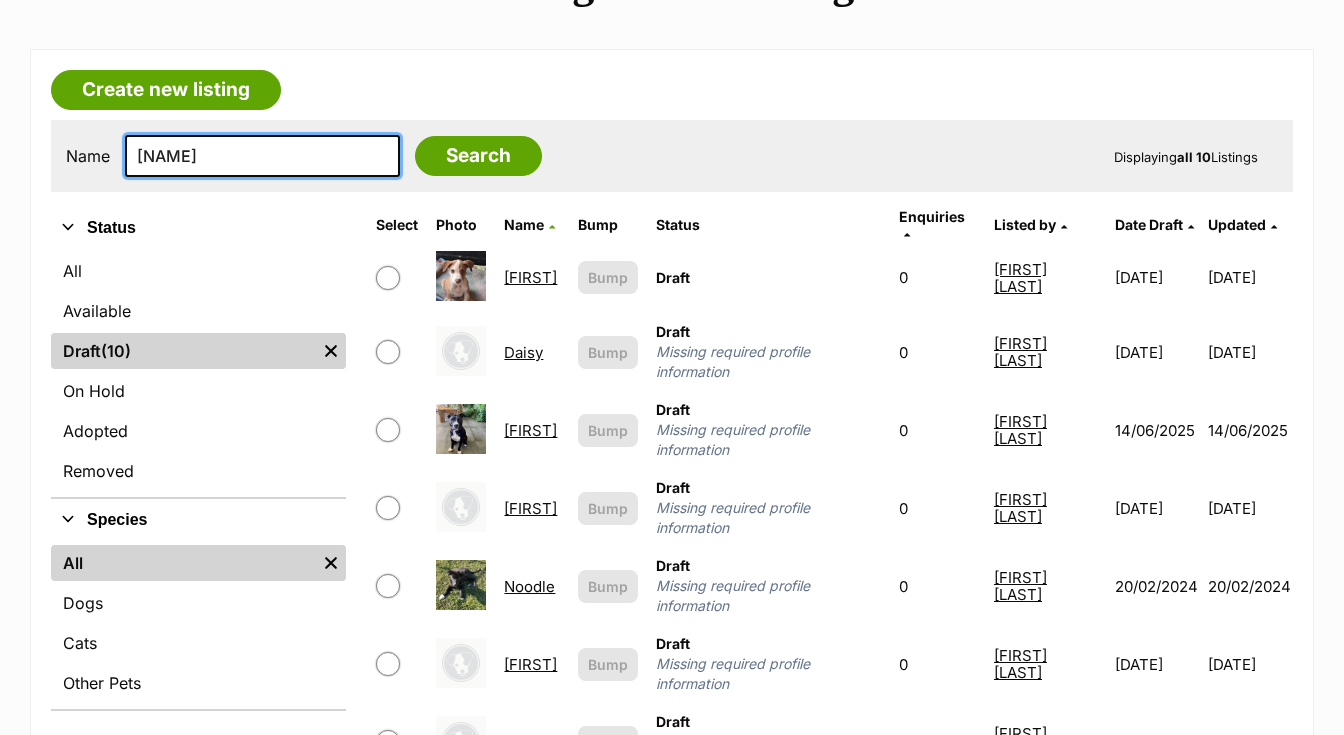 type on "odie" 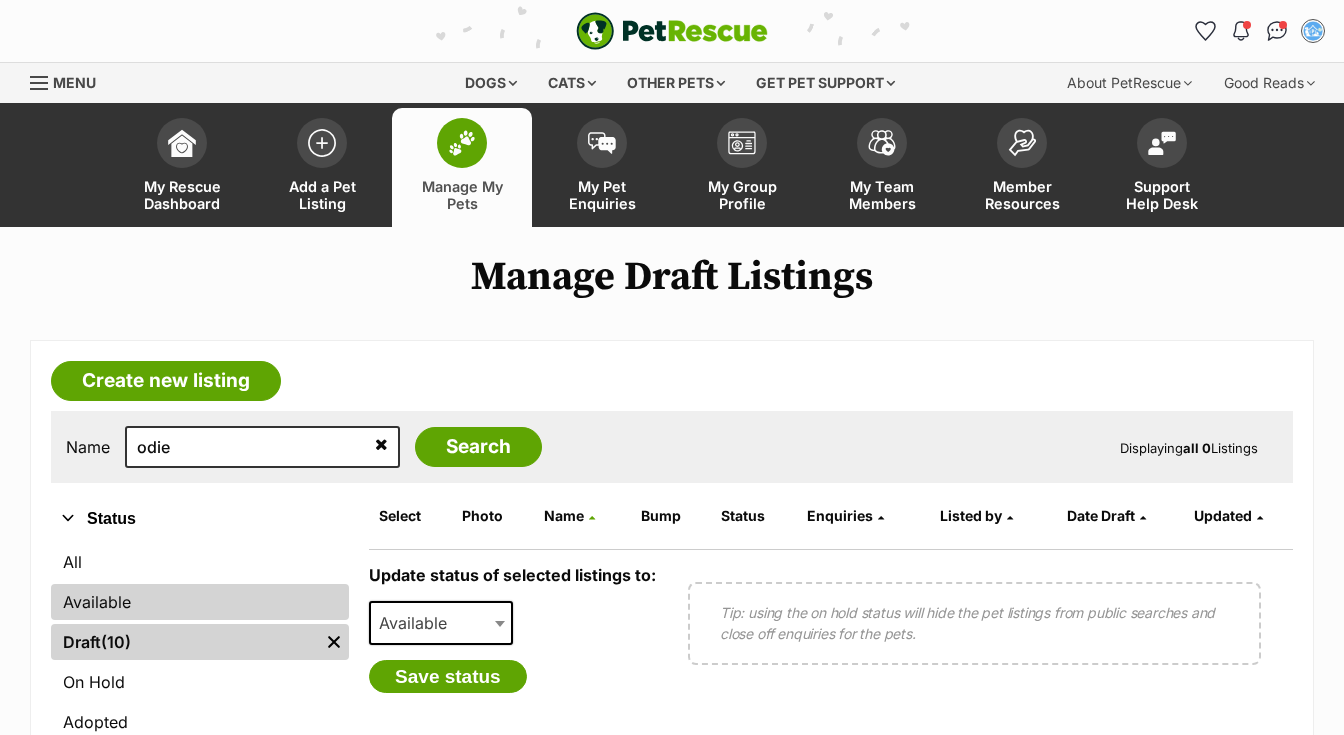 scroll, scrollTop: 0, scrollLeft: 0, axis: both 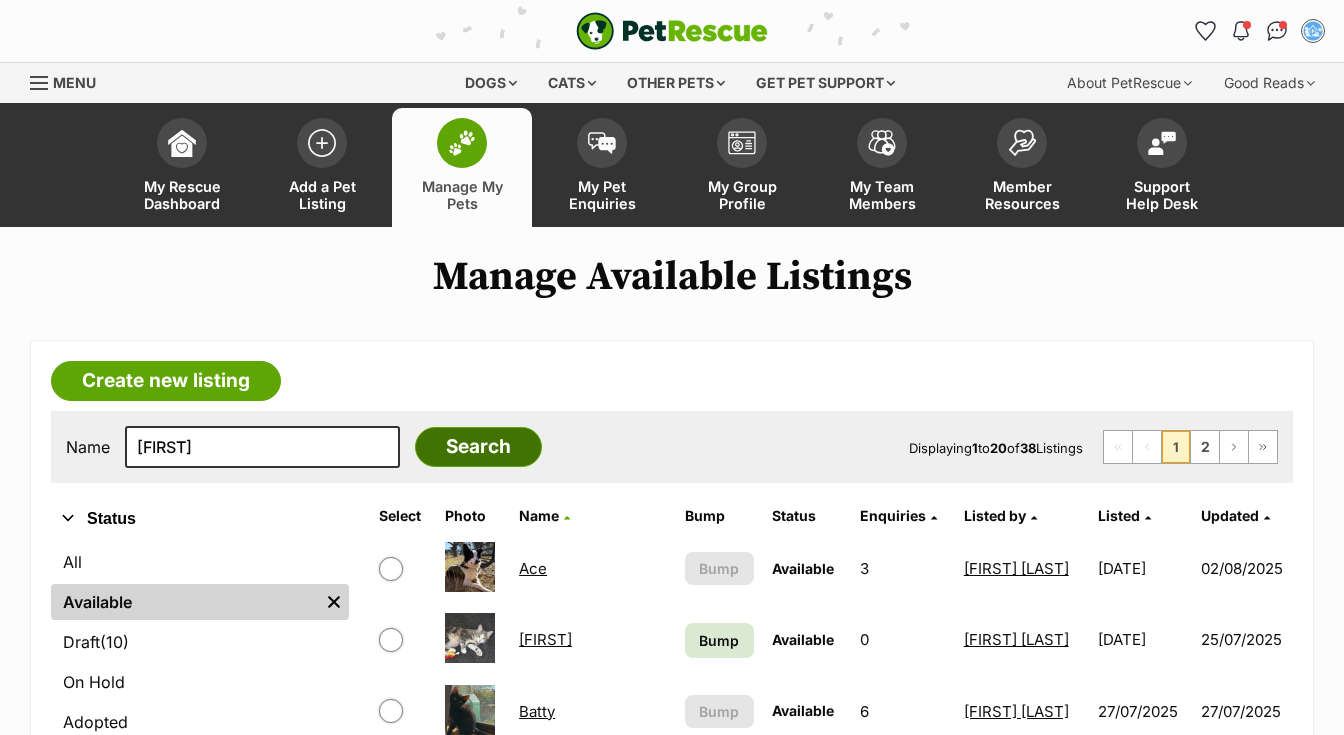 type on "odie" 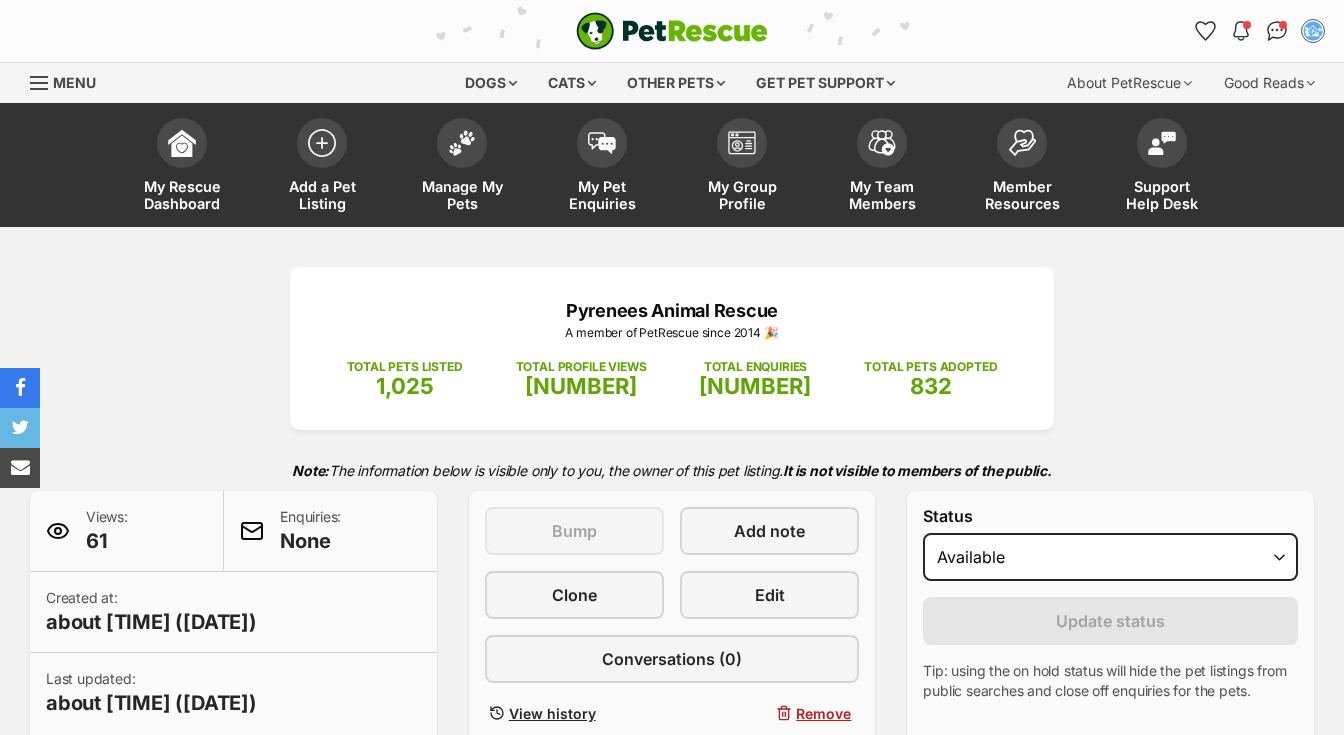 scroll, scrollTop: 0, scrollLeft: 0, axis: both 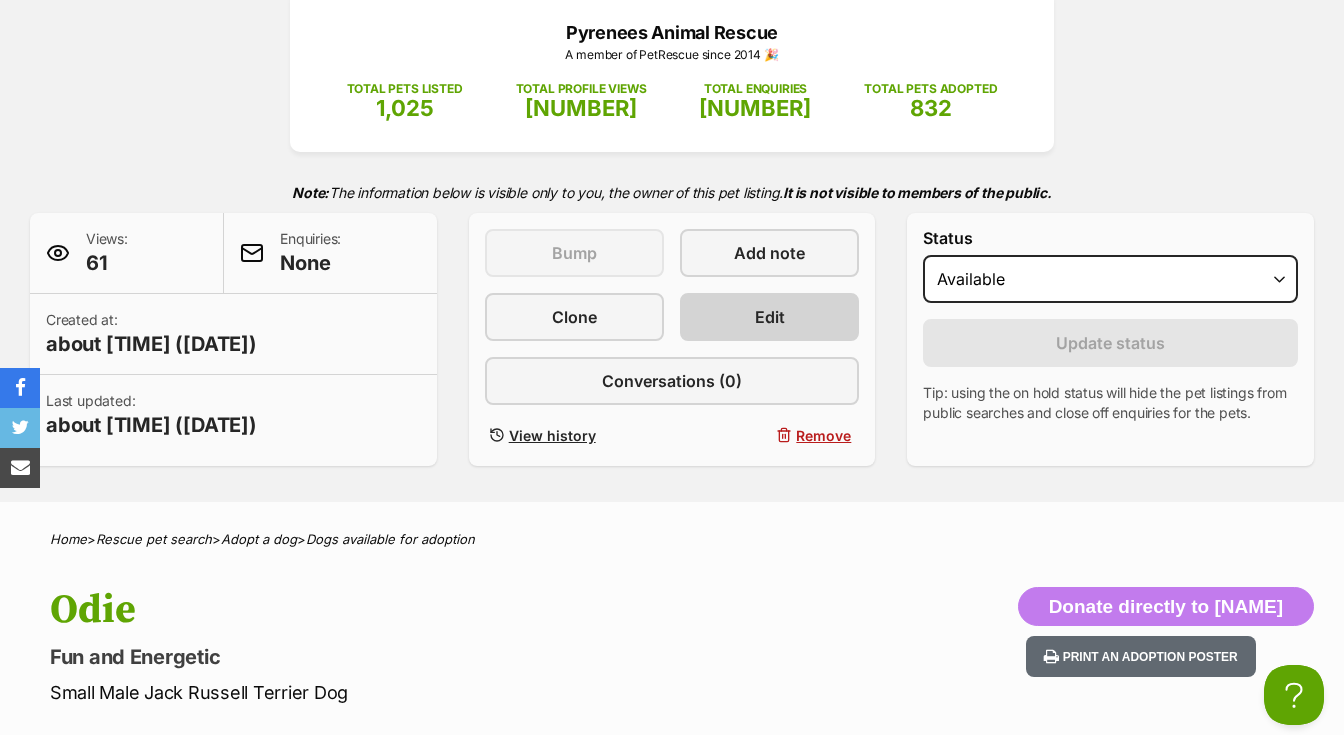 click on "Edit" at bounding box center [769, 317] 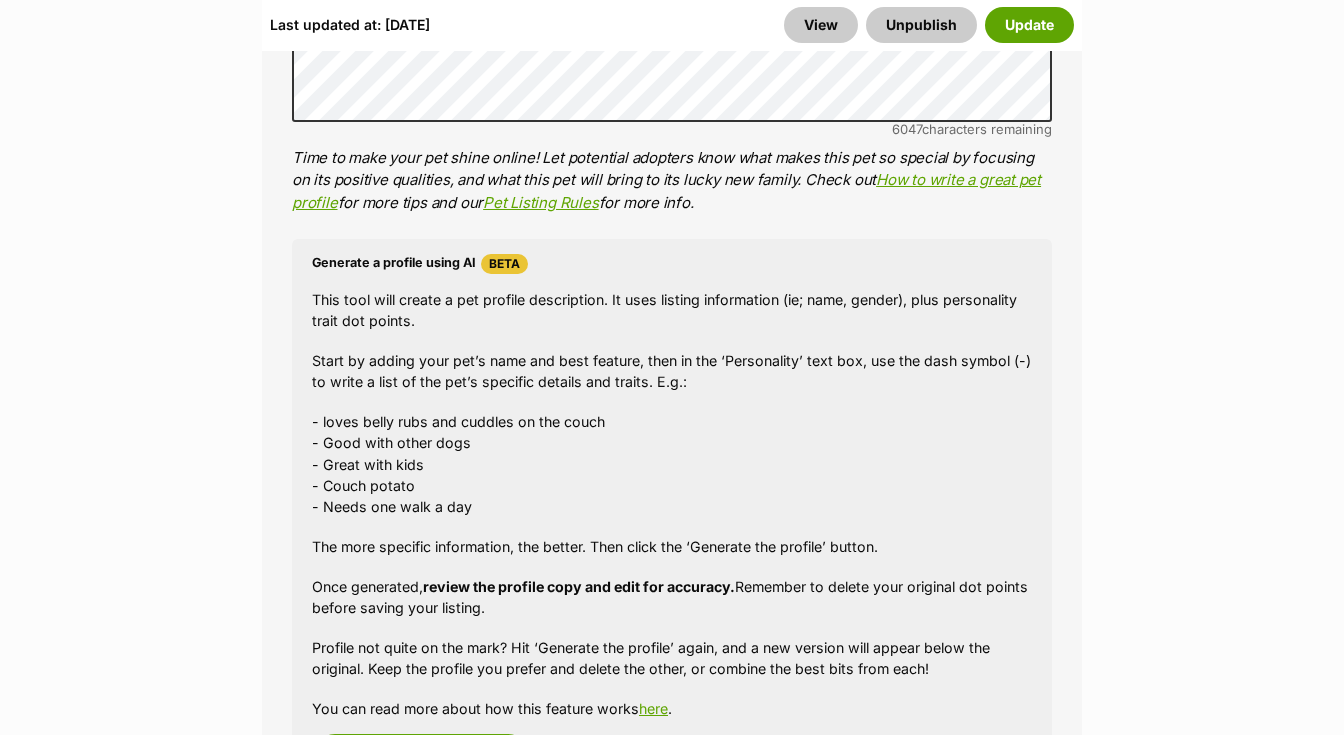 scroll, scrollTop: 2565, scrollLeft: 0, axis: vertical 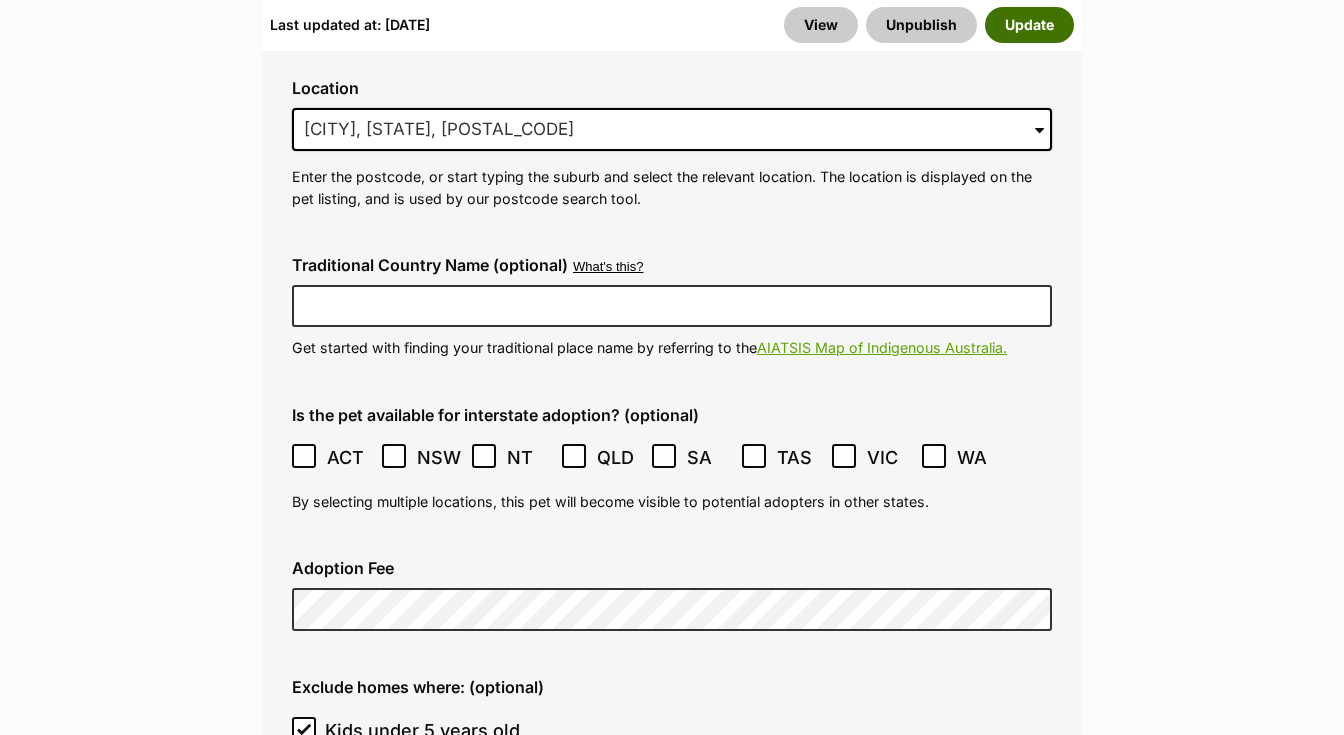 click on "Update" at bounding box center (1029, 25) 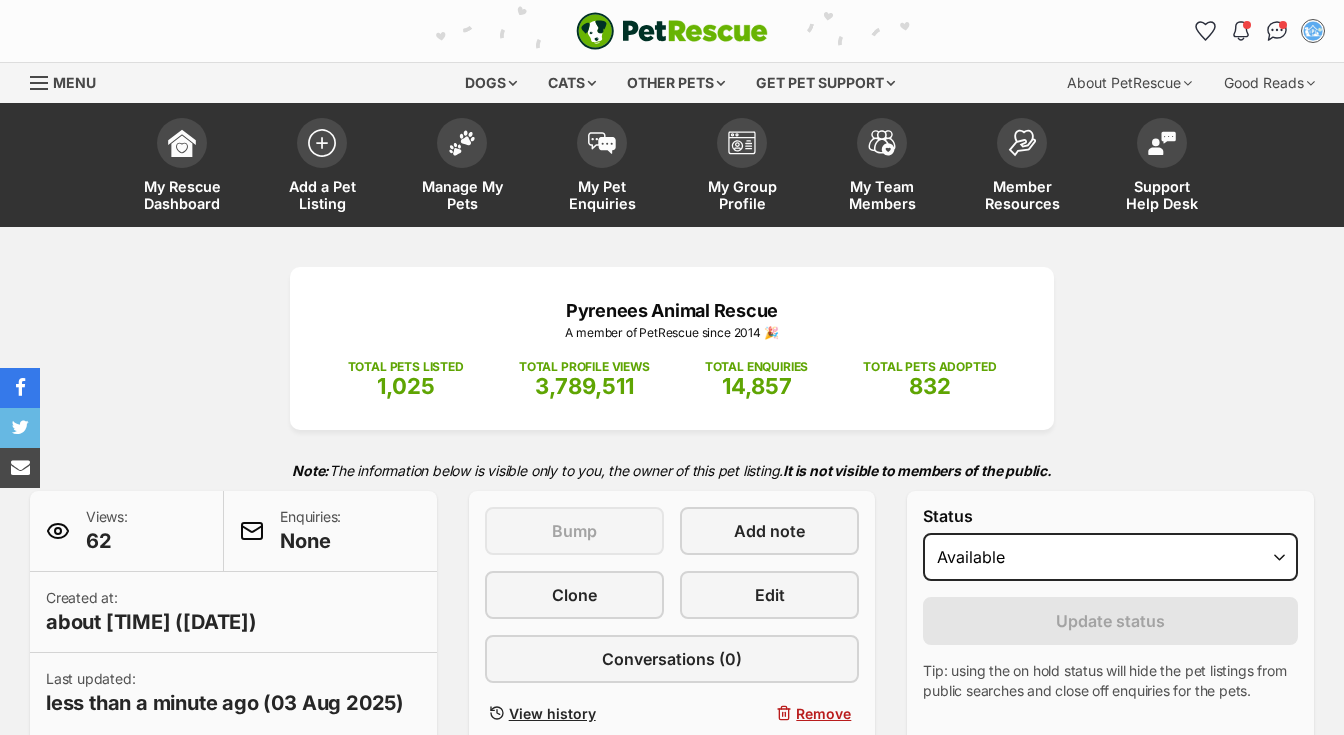 scroll, scrollTop: 0, scrollLeft: 0, axis: both 